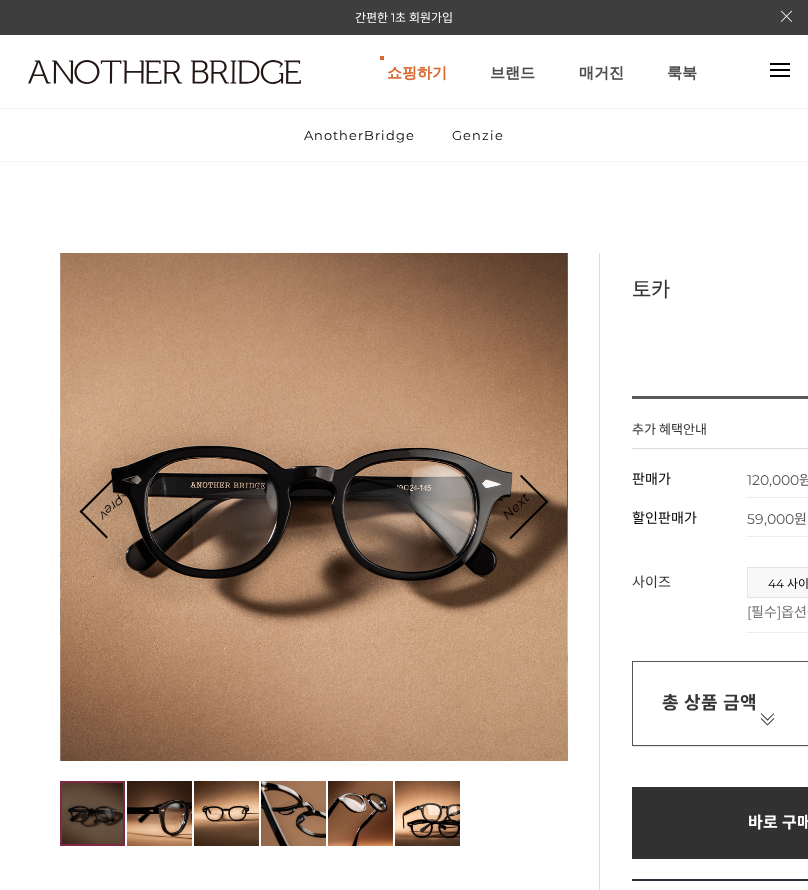 scroll, scrollTop: 0, scrollLeft: 0, axis: both 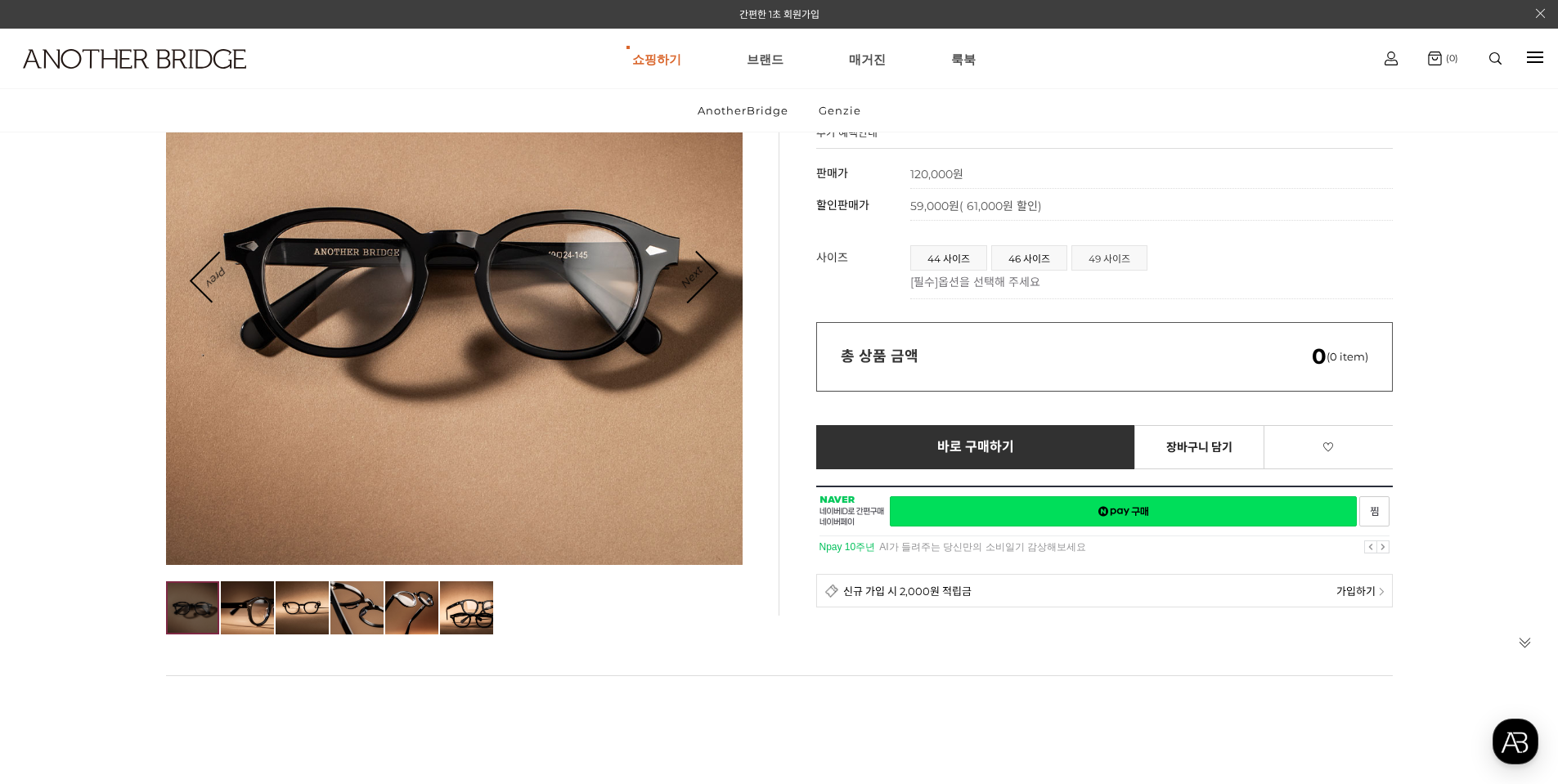 click on "49 사이즈" at bounding box center (1109, 258) 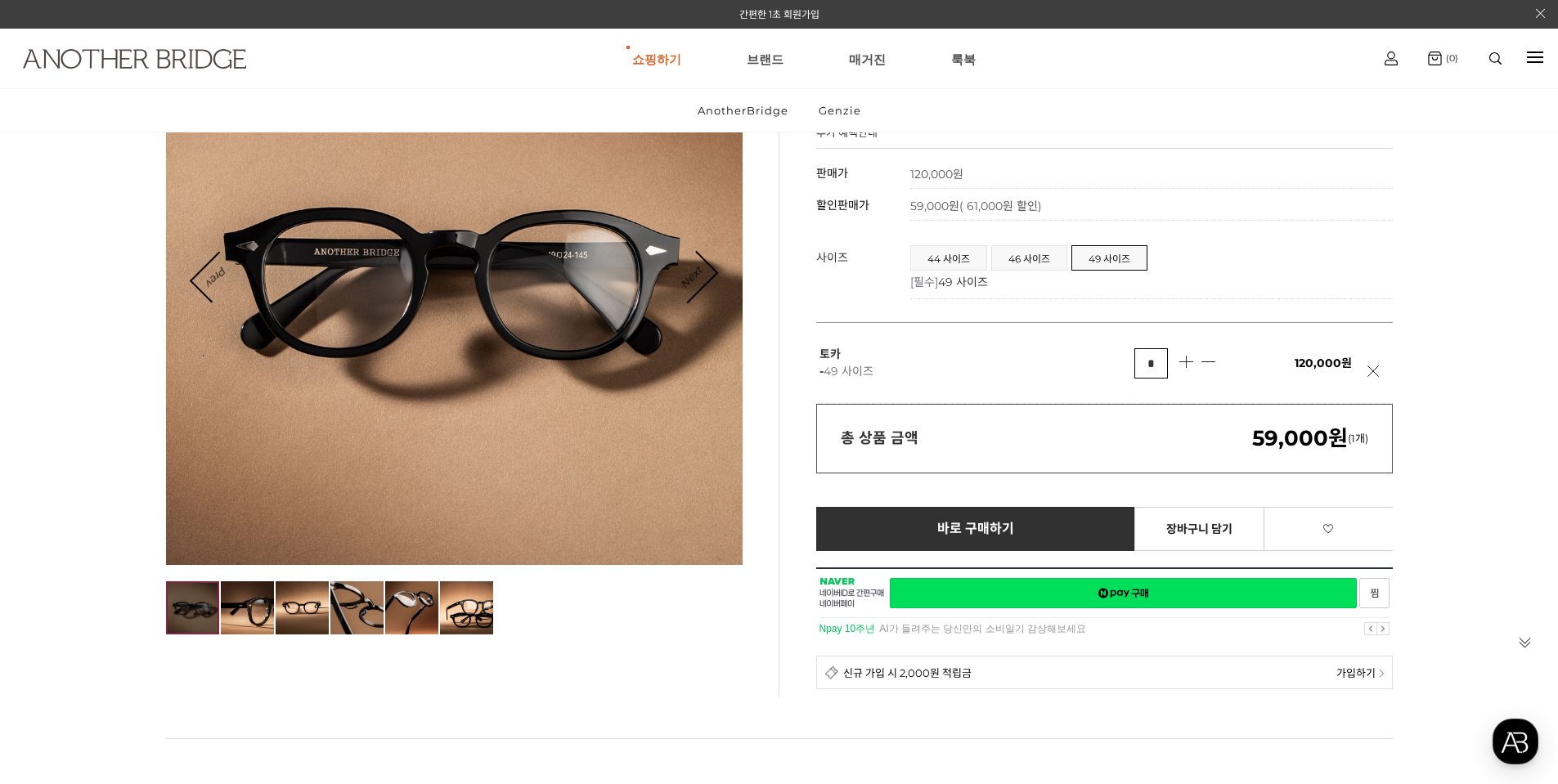 click at bounding box center [134, 59] 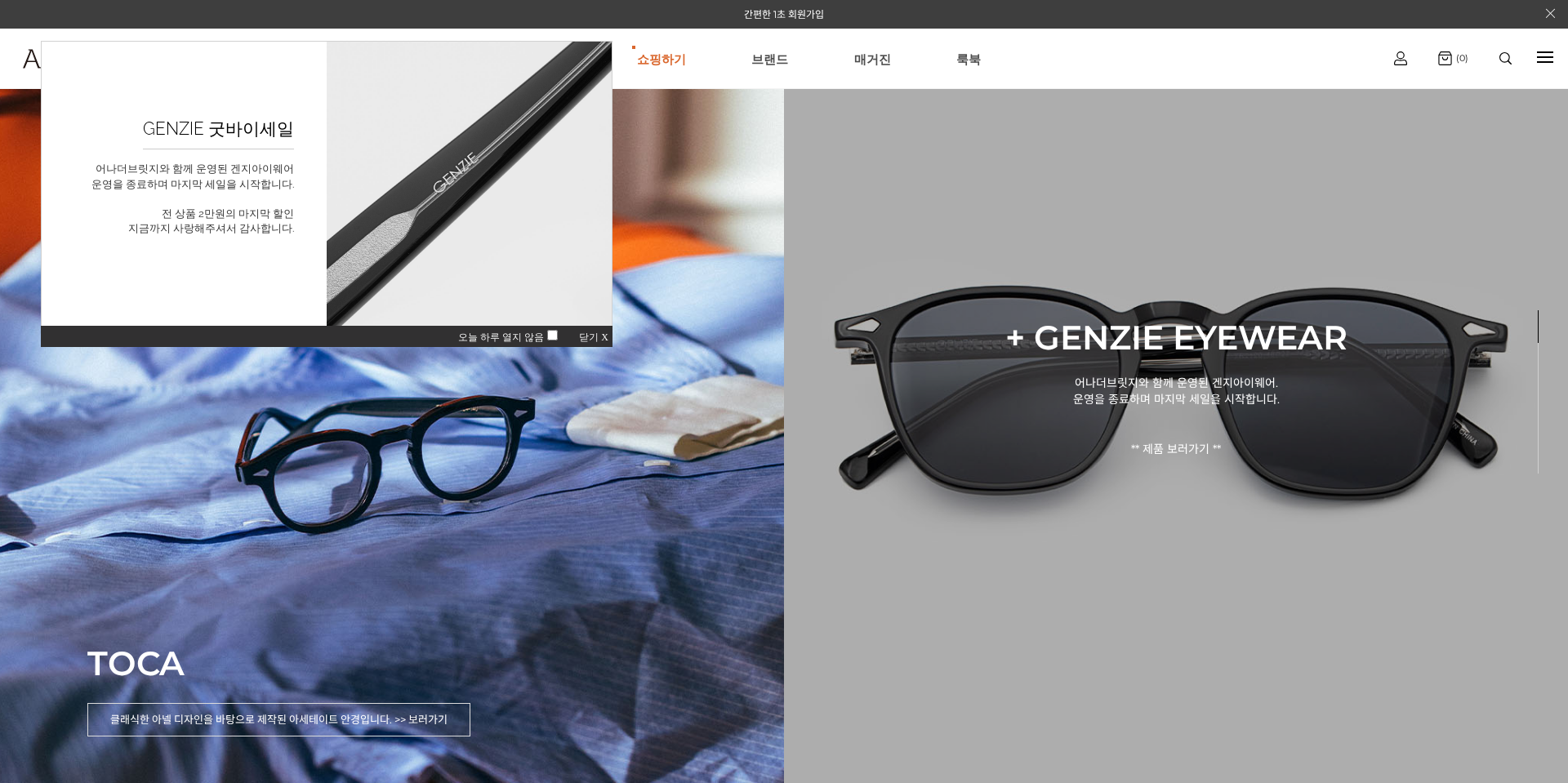 scroll, scrollTop: 0, scrollLeft: 0, axis: both 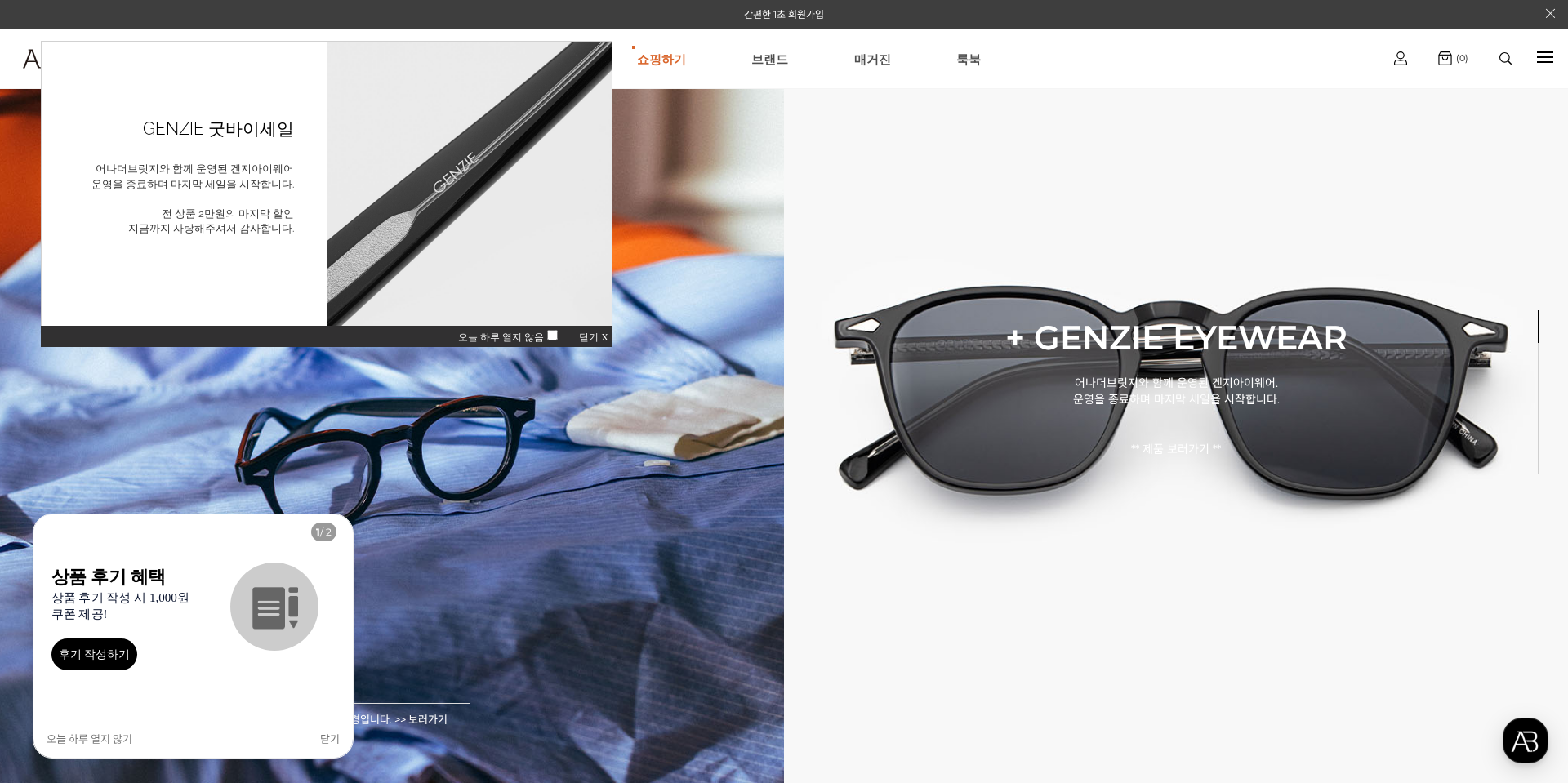 click on "닫기 X" at bounding box center (594, 337) 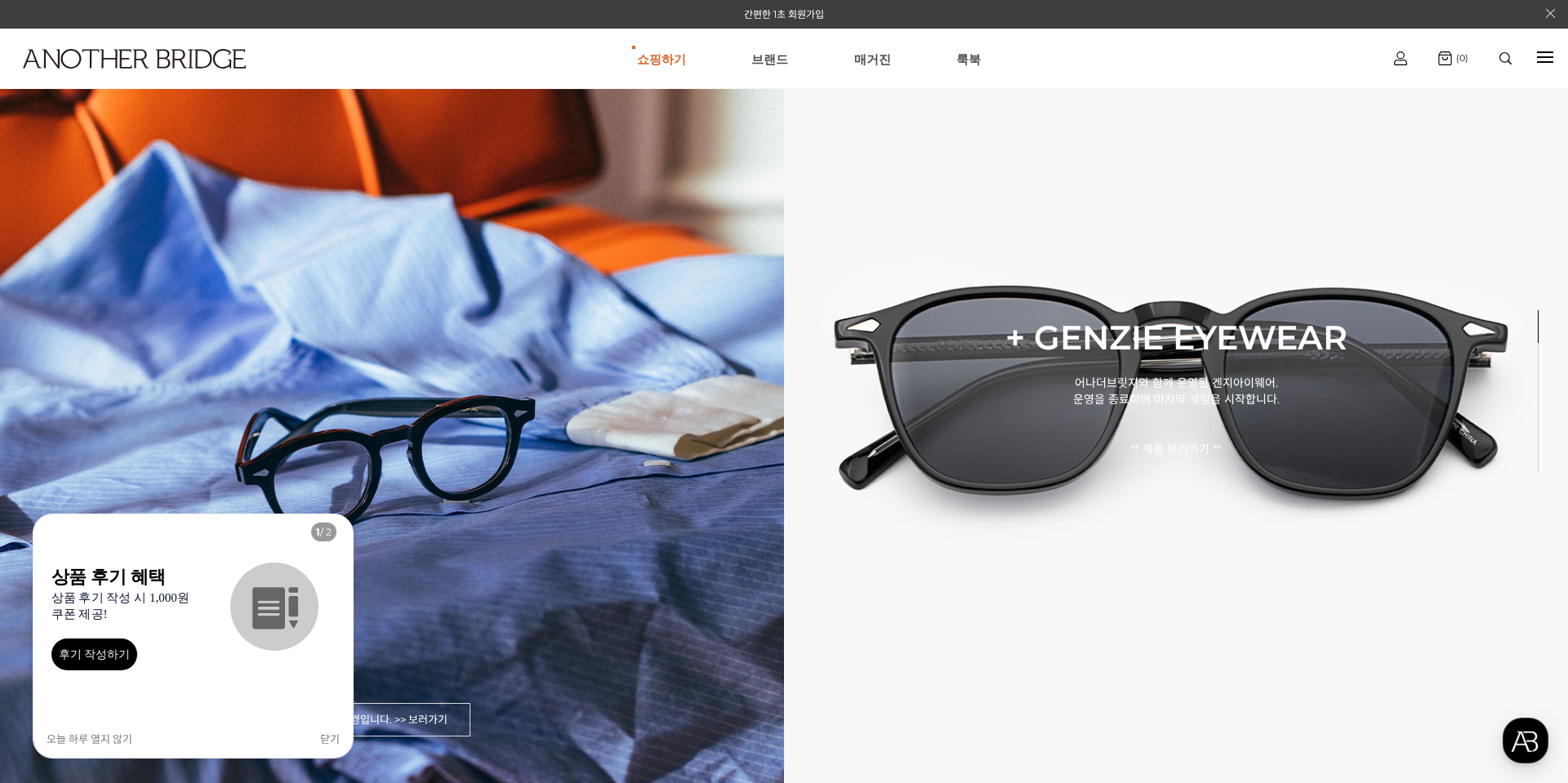 click on "닫기" at bounding box center (330, 738) 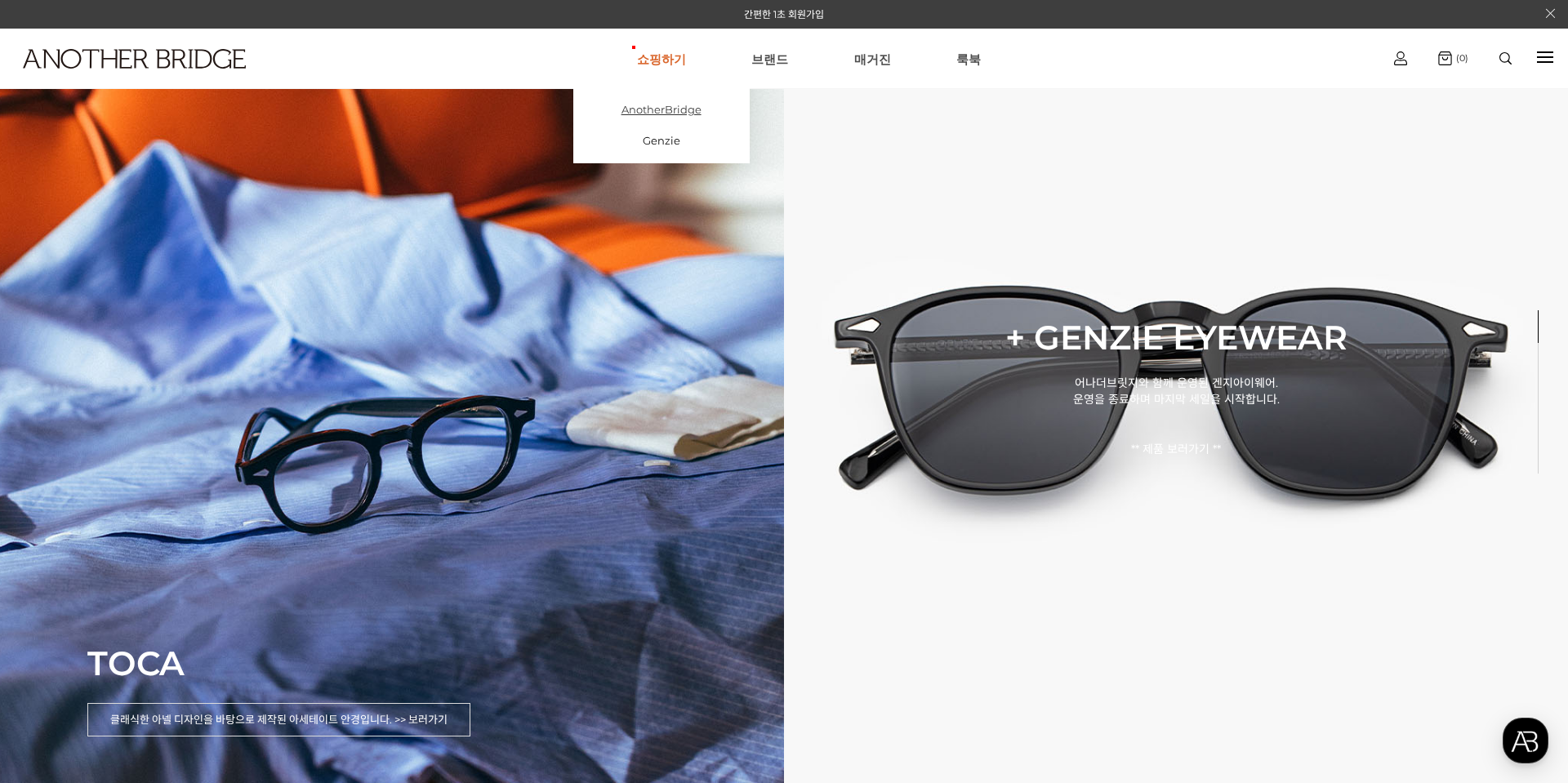 click on "AnotherBridge" at bounding box center [662, 109] 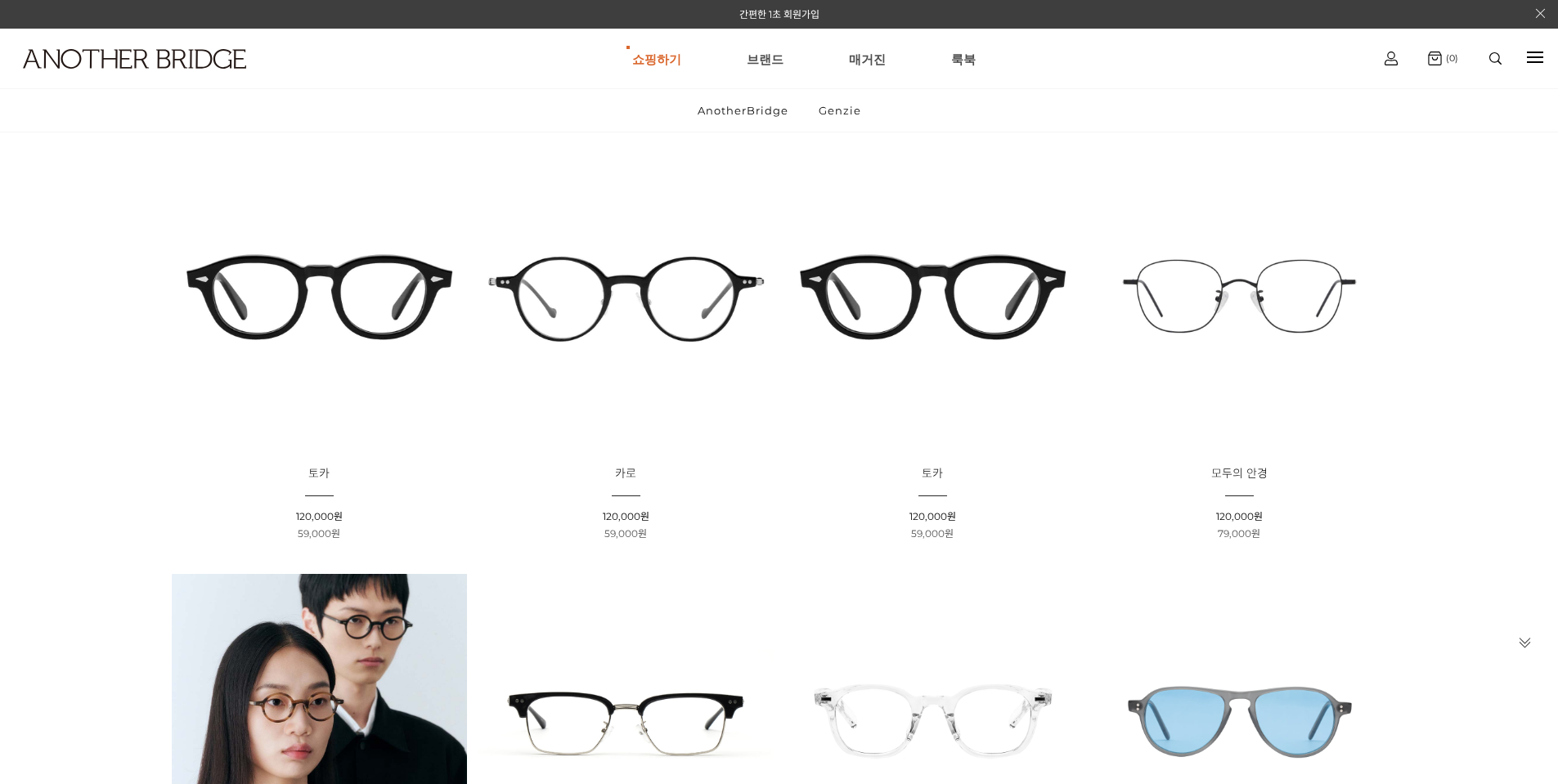 scroll, scrollTop: 218, scrollLeft: 0, axis: vertical 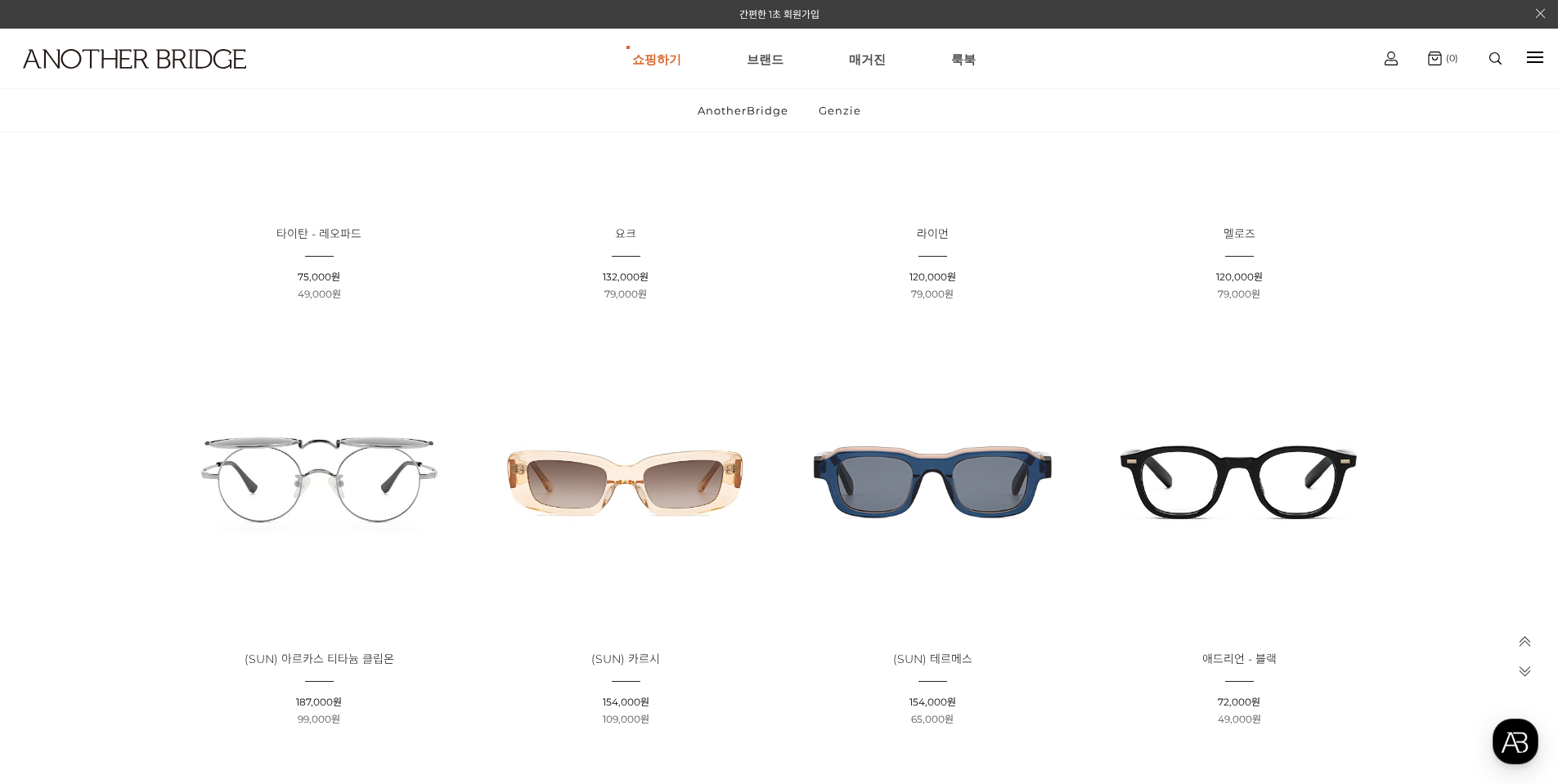 click at bounding box center (1239, 482) 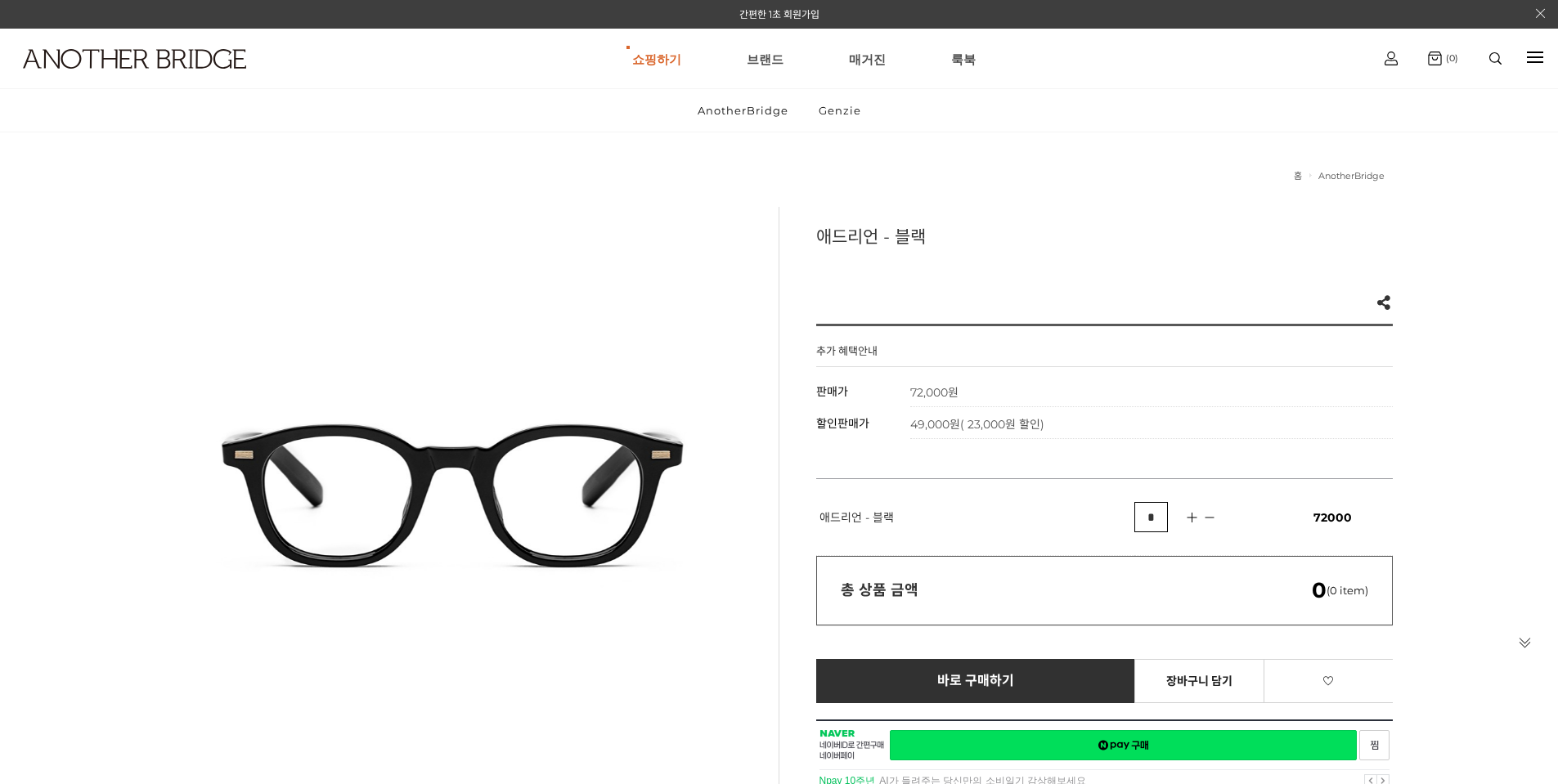 scroll, scrollTop: 0, scrollLeft: 0, axis: both 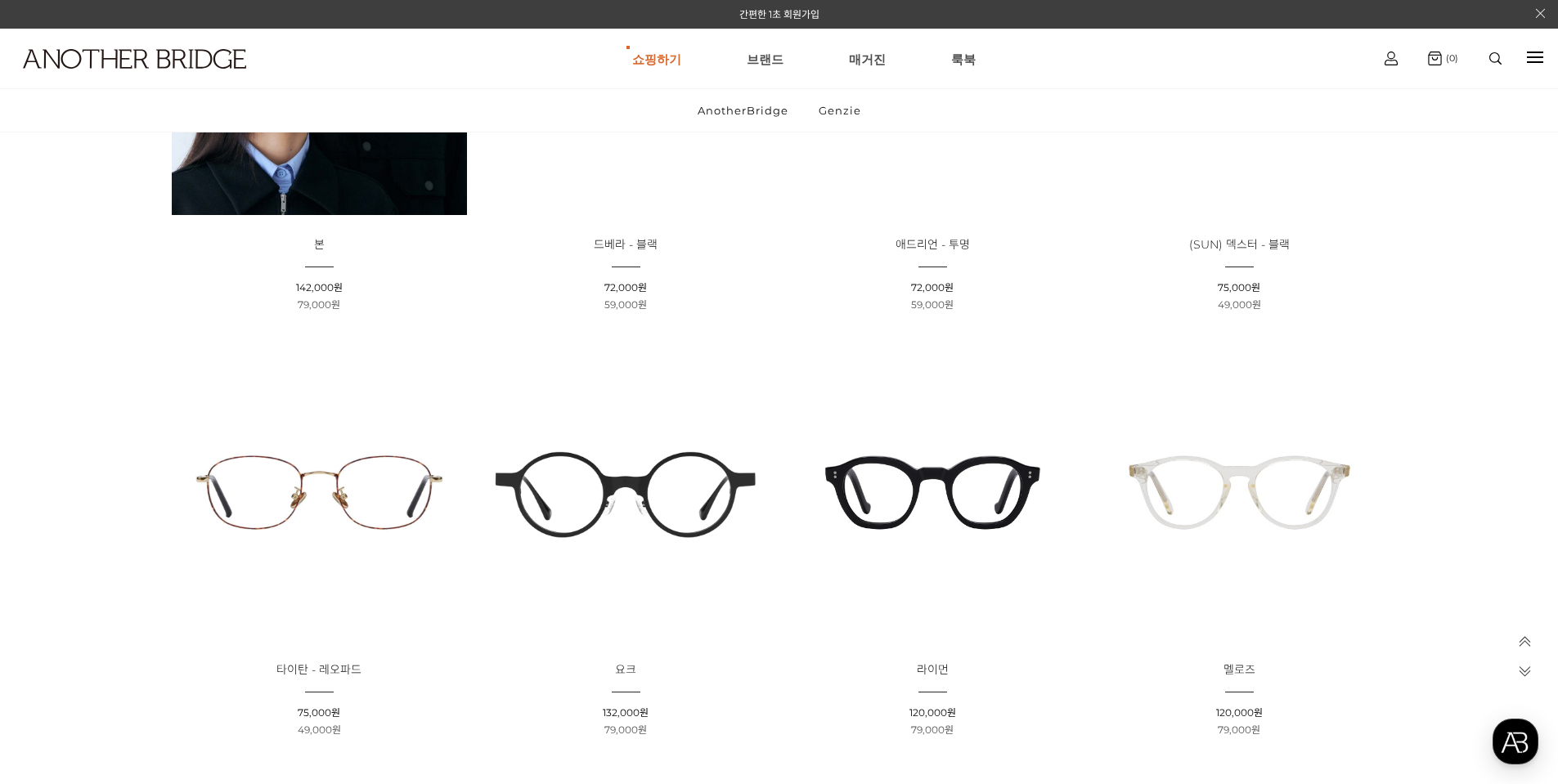 click at bounding box center [319, 492] 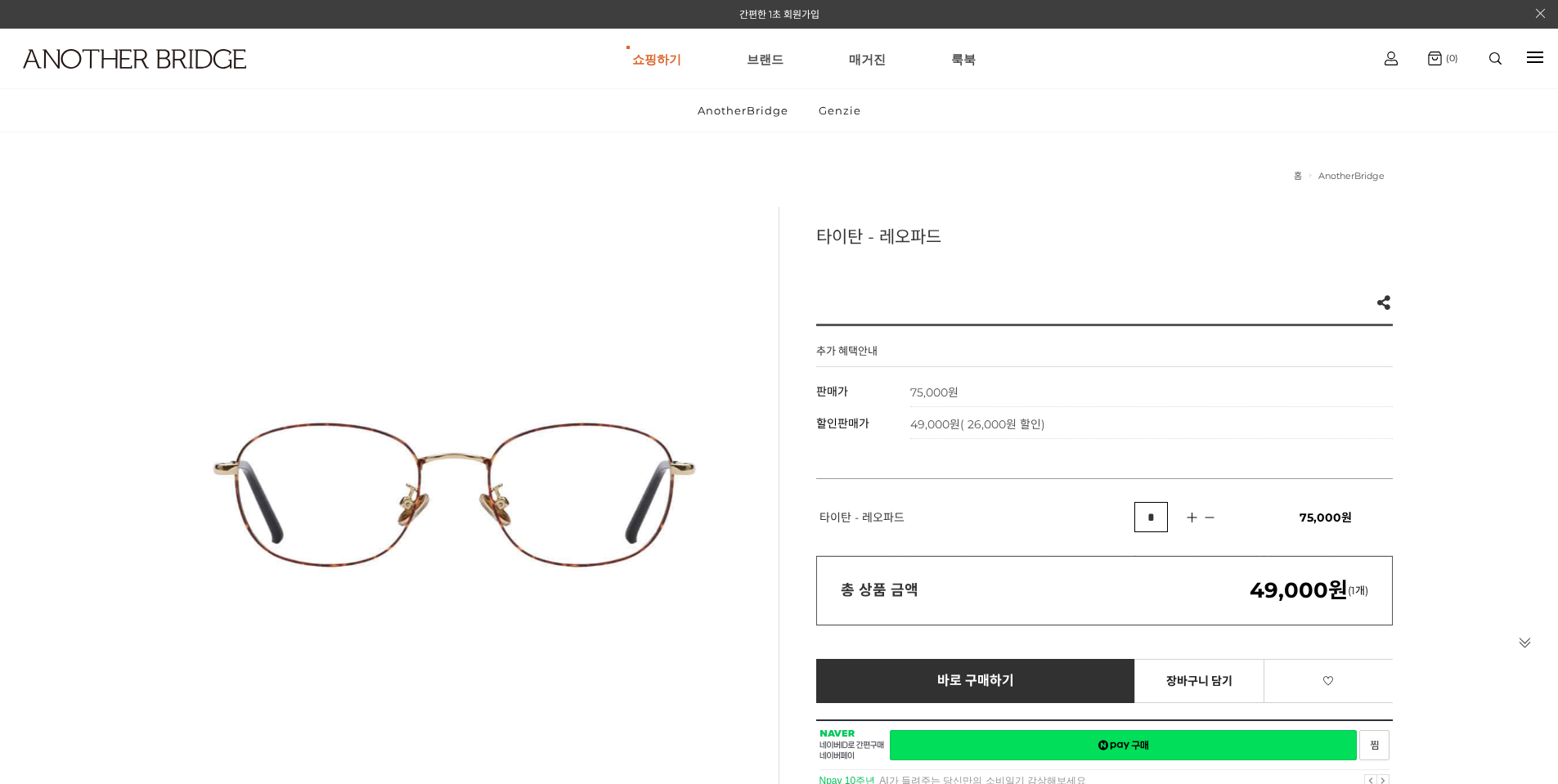scroll, scrollTop: 0, scrollLeft: 0, axis: both 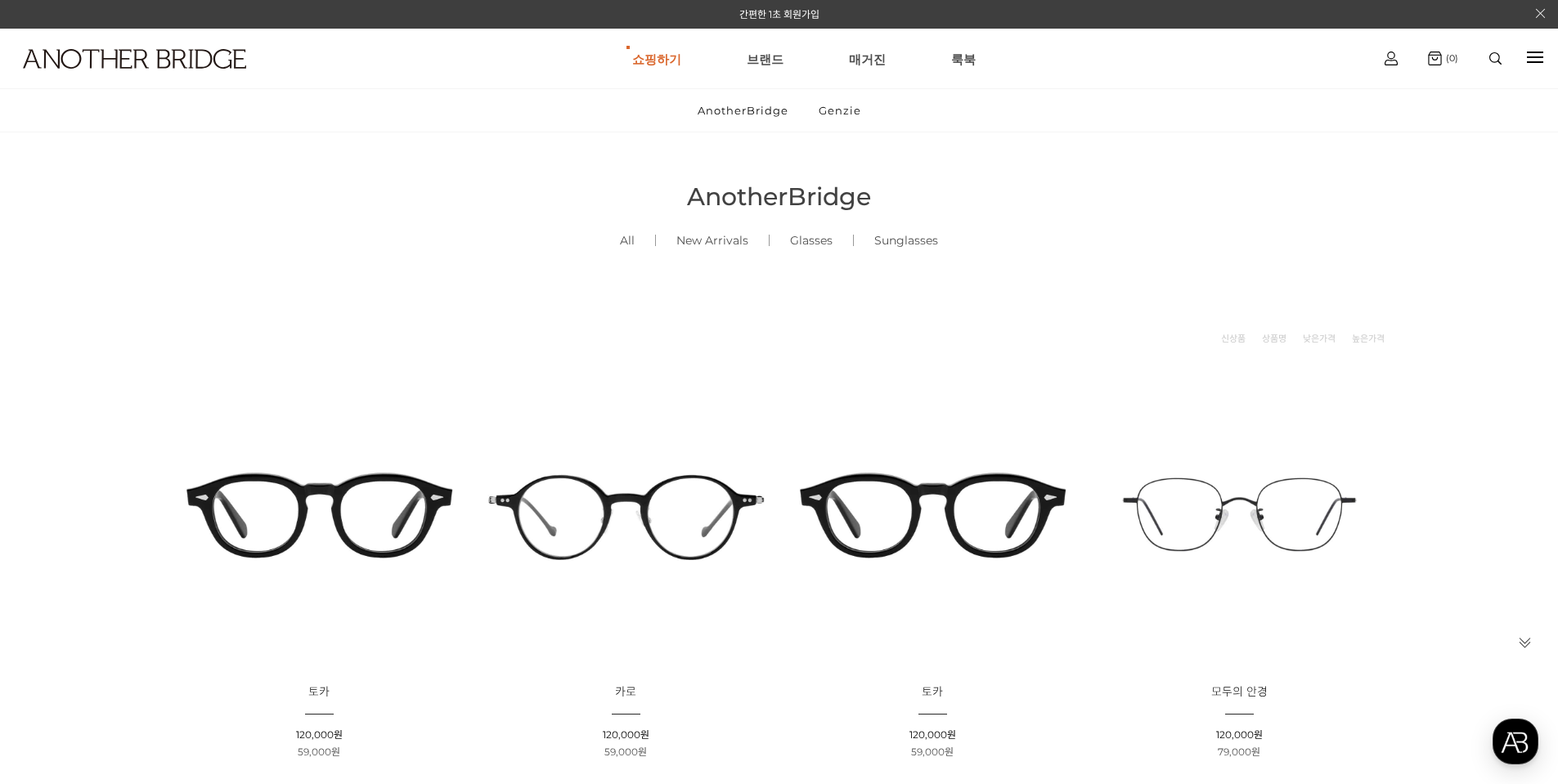 click at bounding box center [1239, 514] 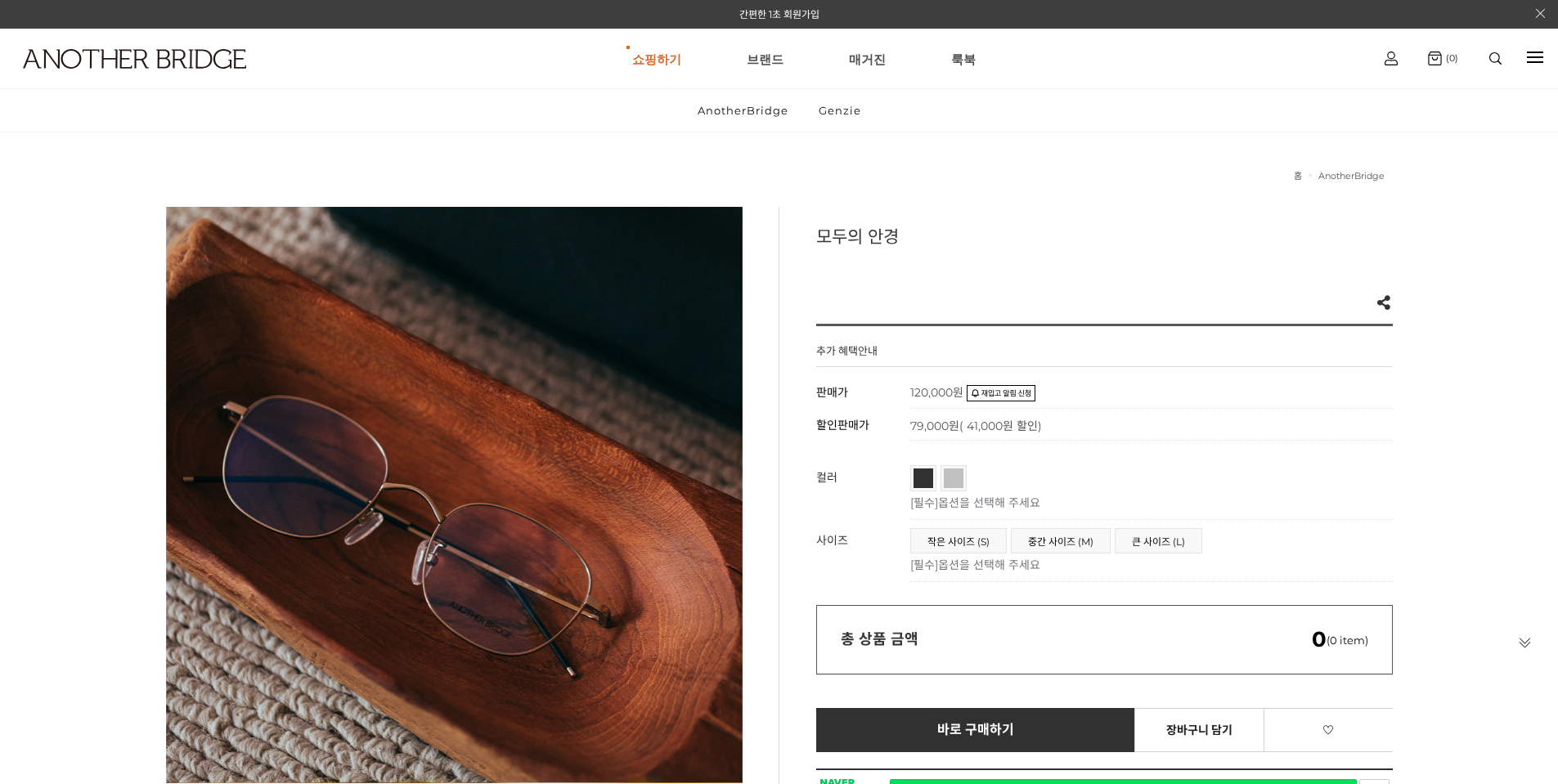 scroll, scrollTop: 0, scrollLeft: 0, axis: both 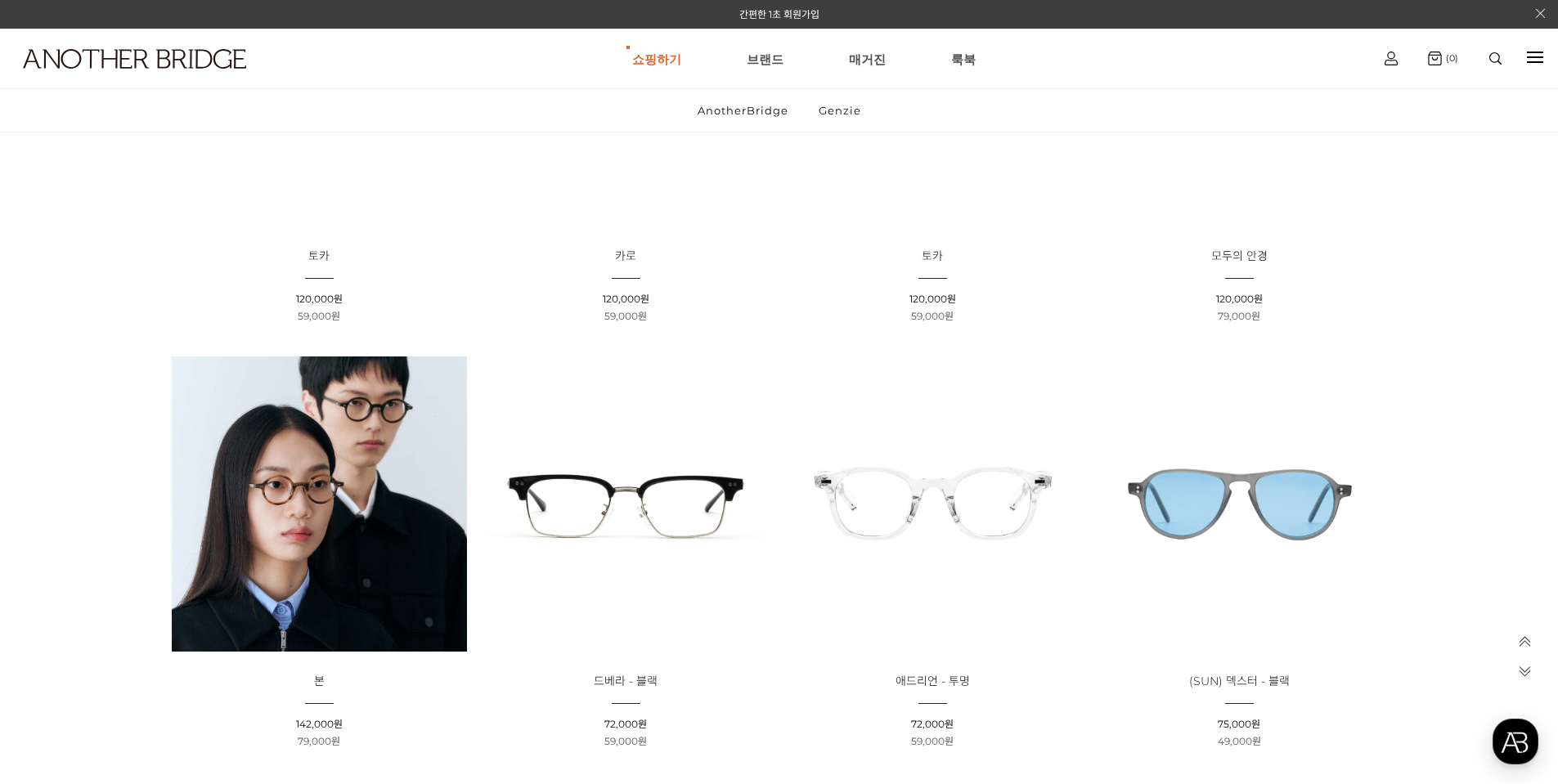 click at bounding box center [1239, 504] 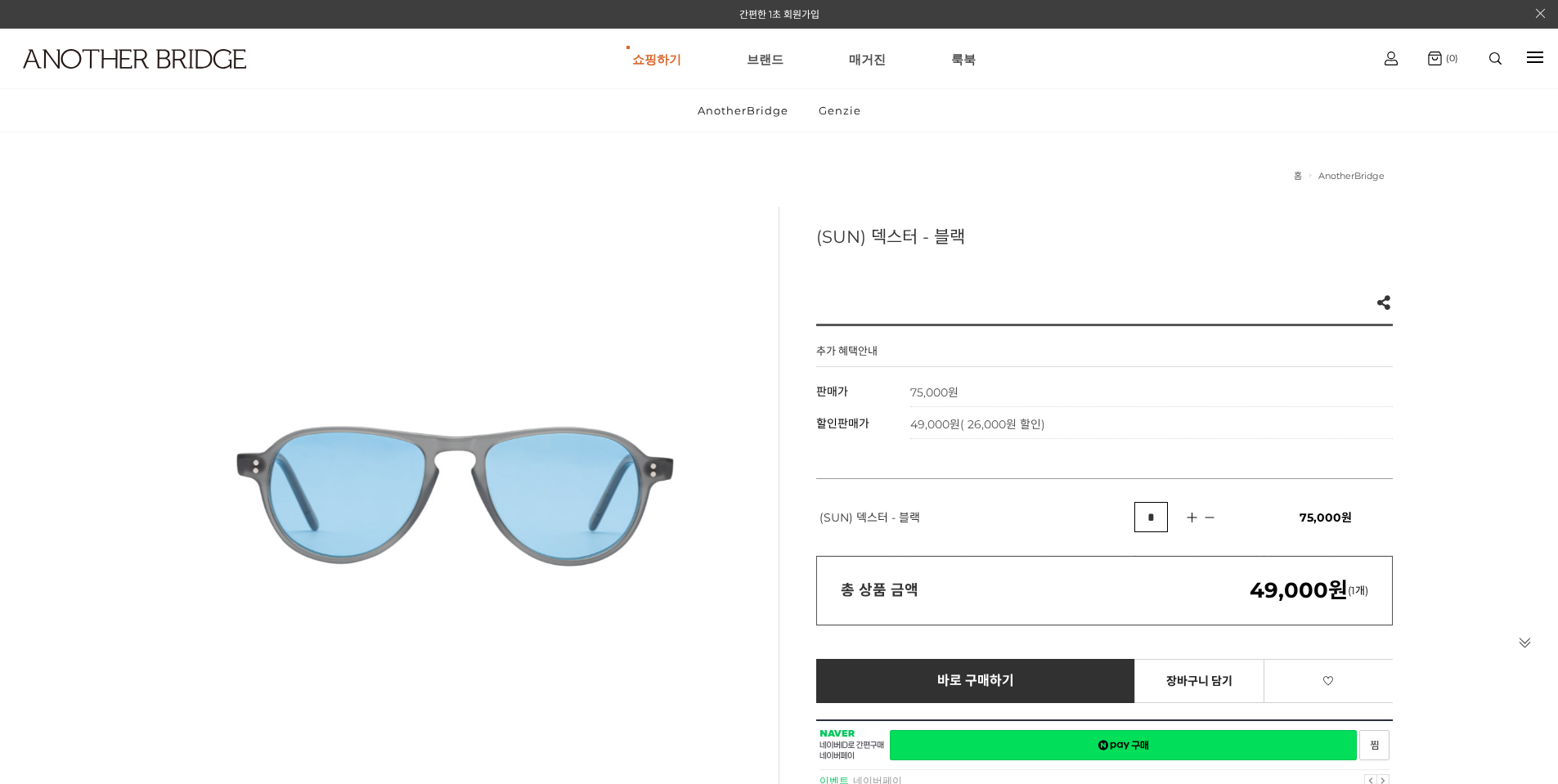 scroll, scrollTop: 0, scrollLeft: 0, axis: both 